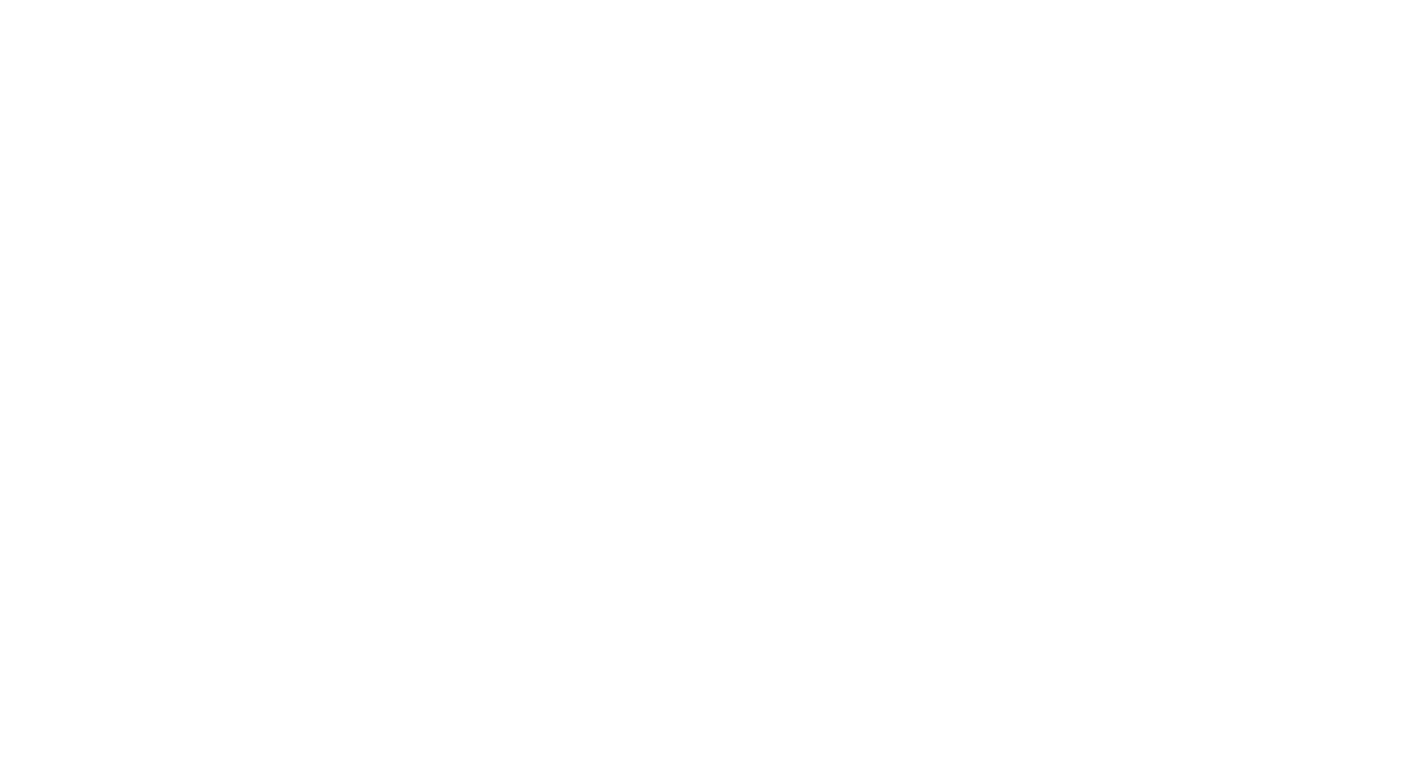 scroll, scrollTop: 0, scrollLeft: 0, axis: both 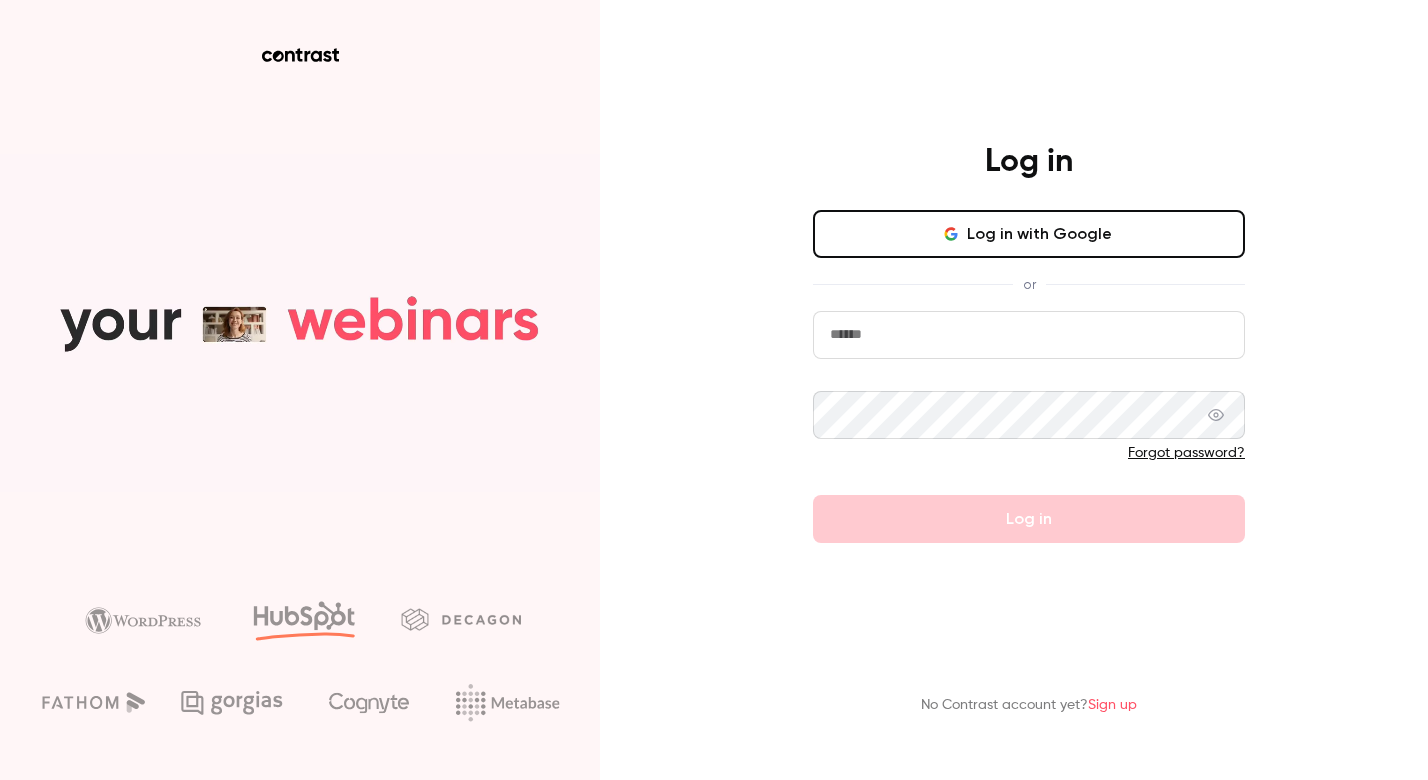 click on "Log in with Google" at bounding box center (1029, 234) 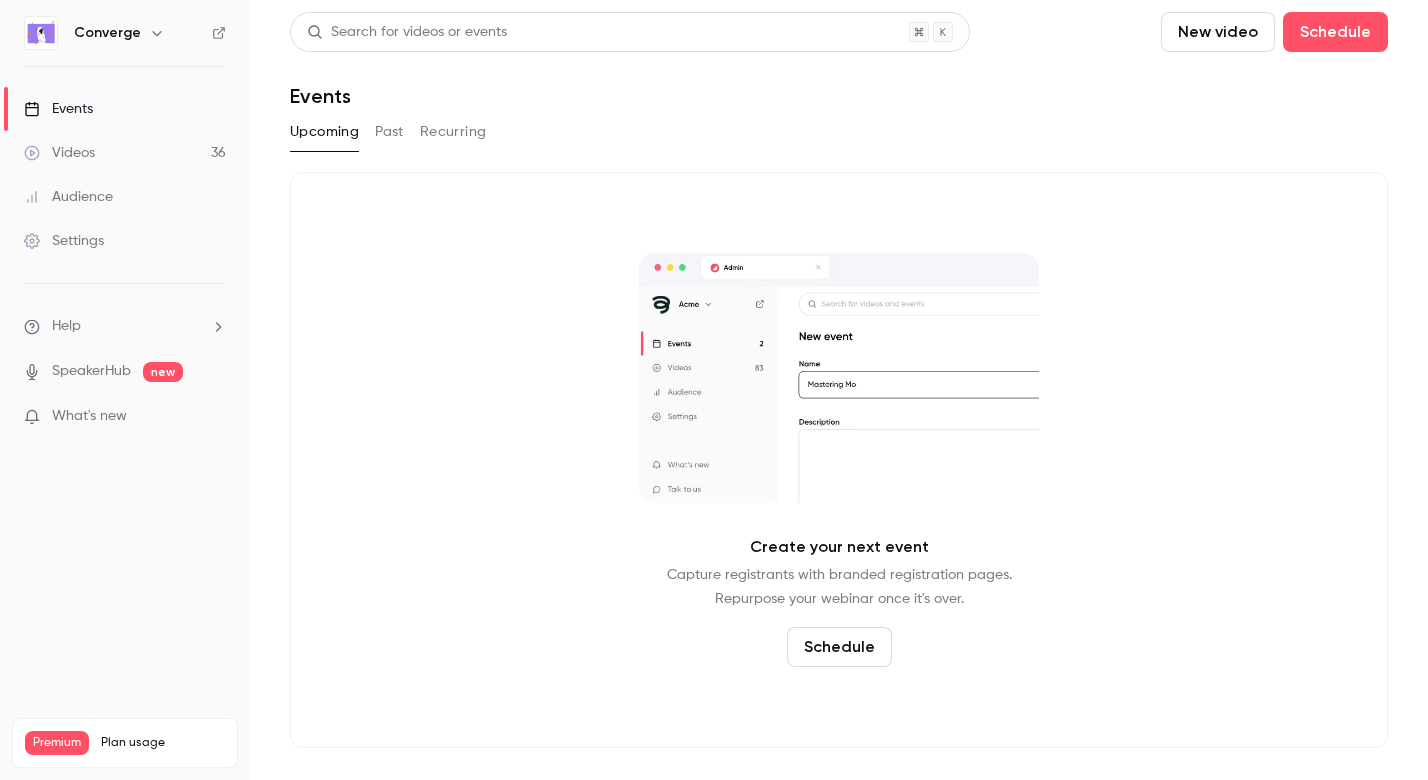 click on "Search for videos or events New video Schedule Events" at bounding box center (839, 60) 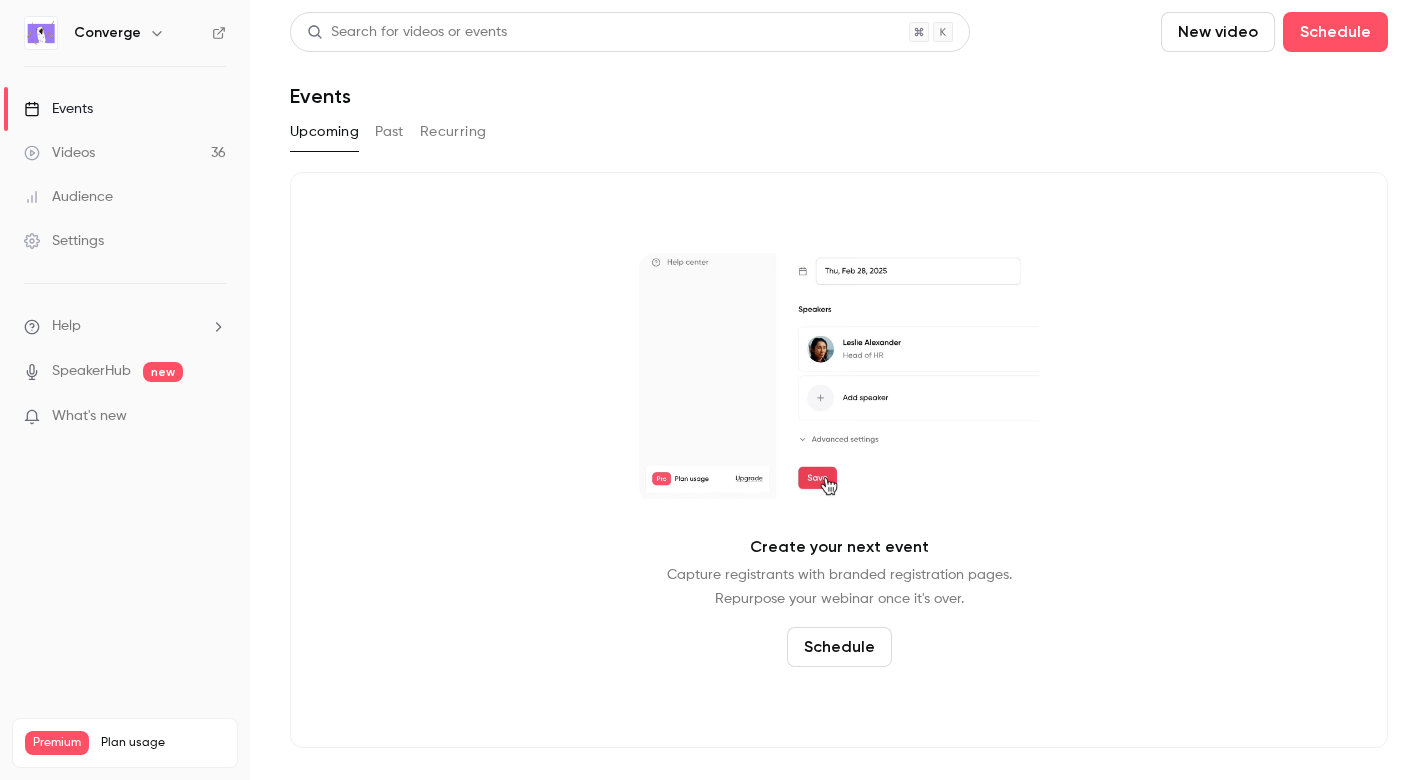 click on "Videos 36" at bounding box center (125, 153) 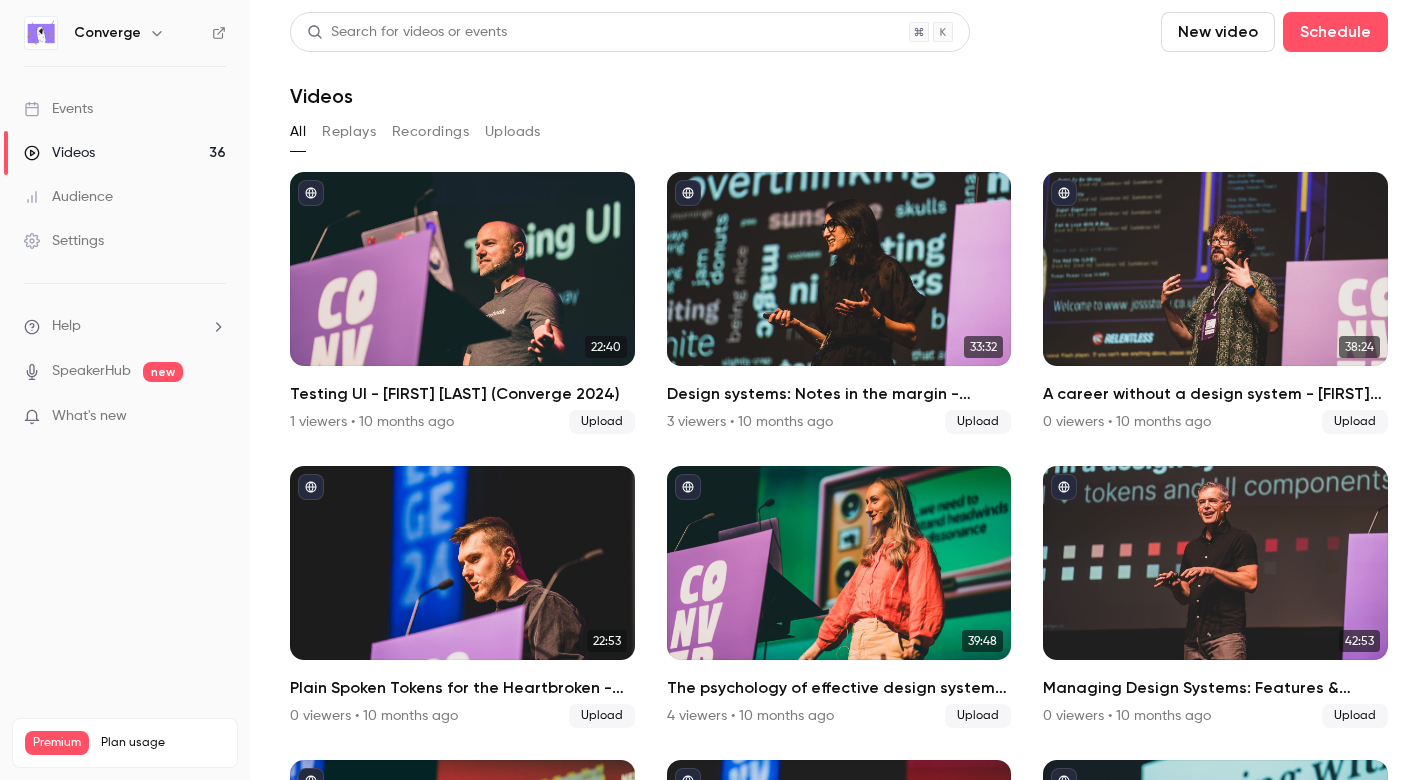 click 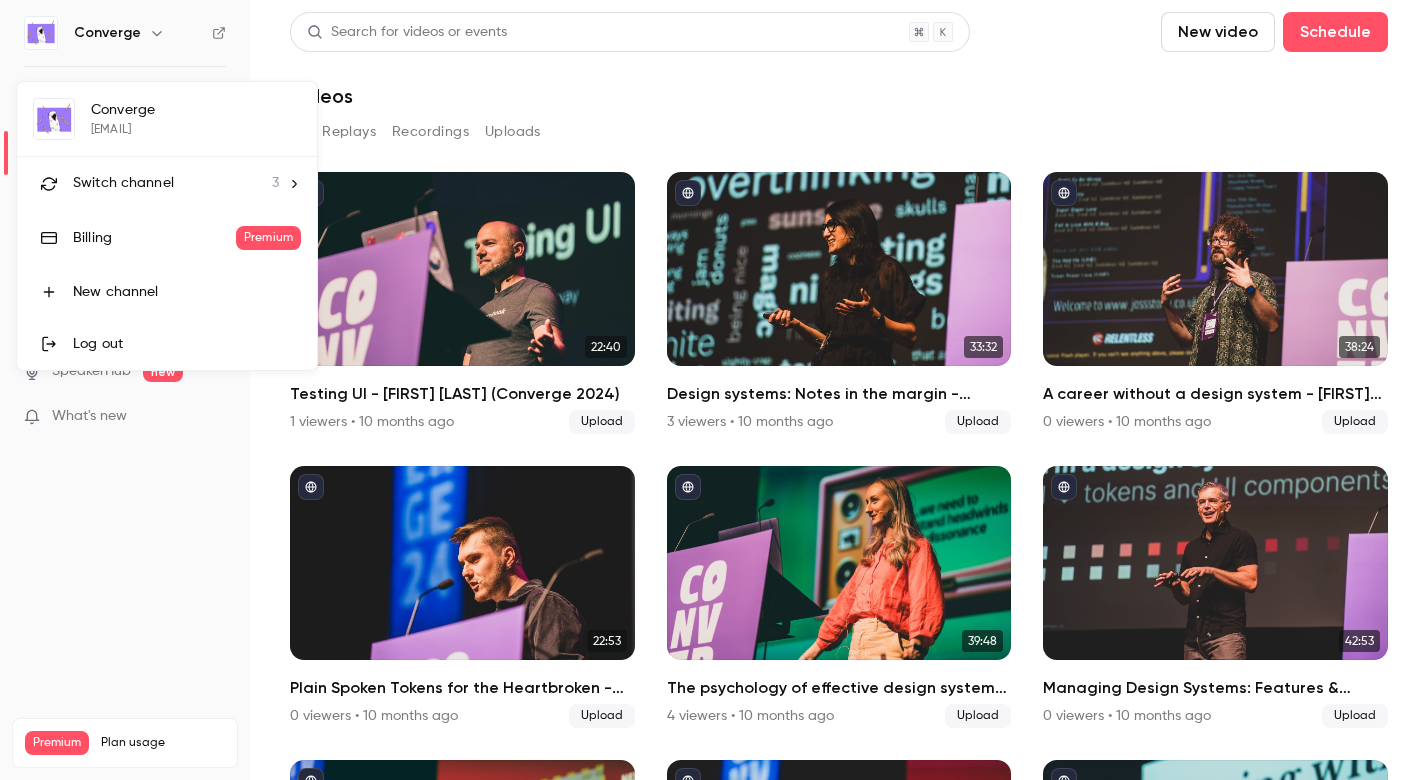 click 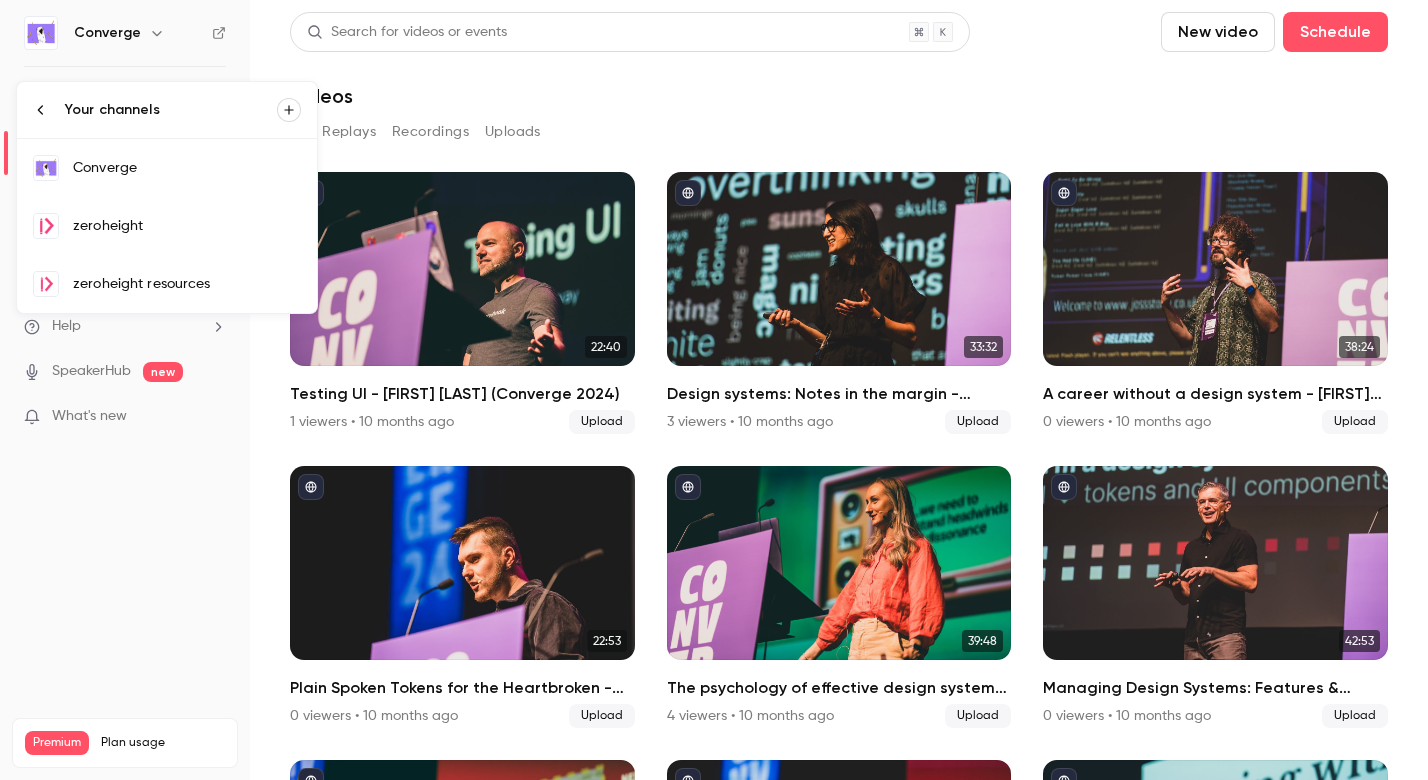 click on "zeroheight resources" at bounding box center (187, 284) 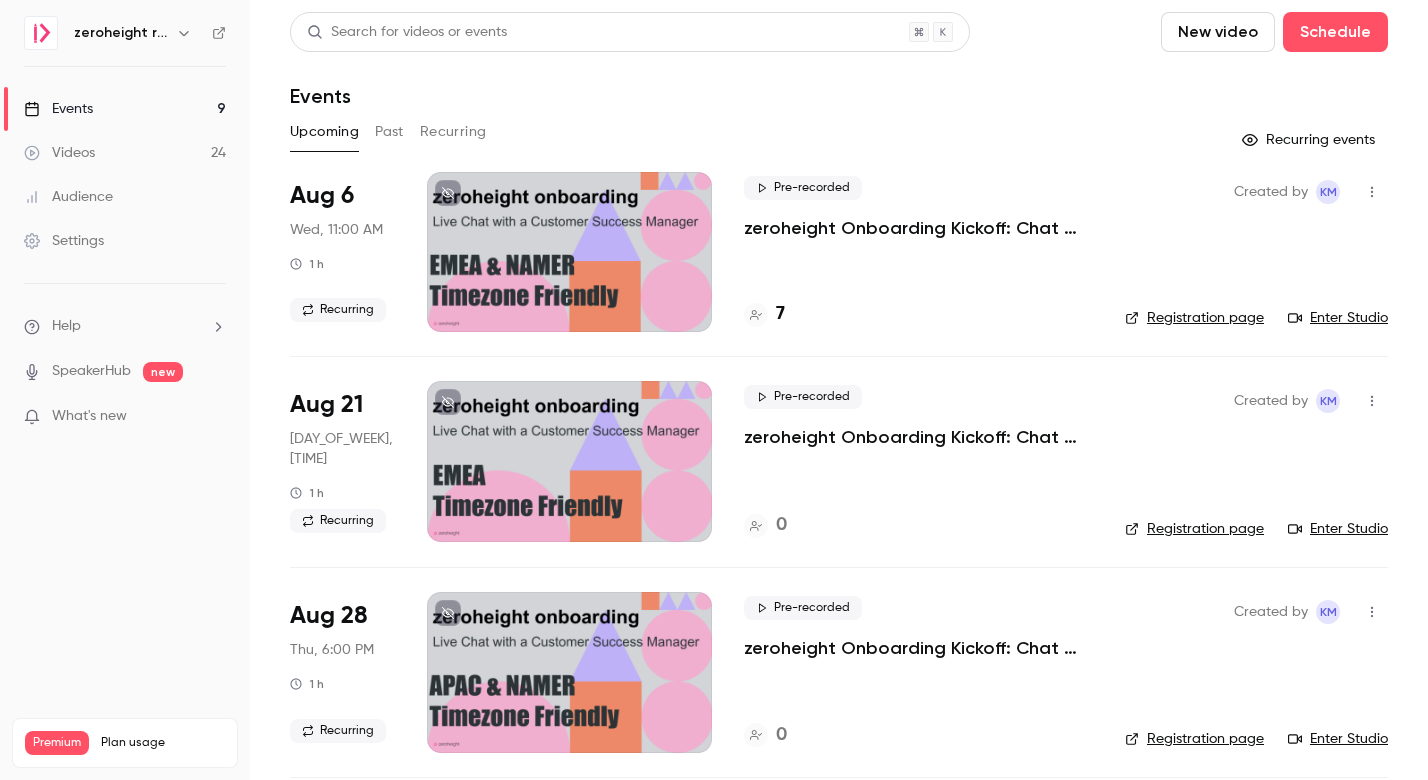 click 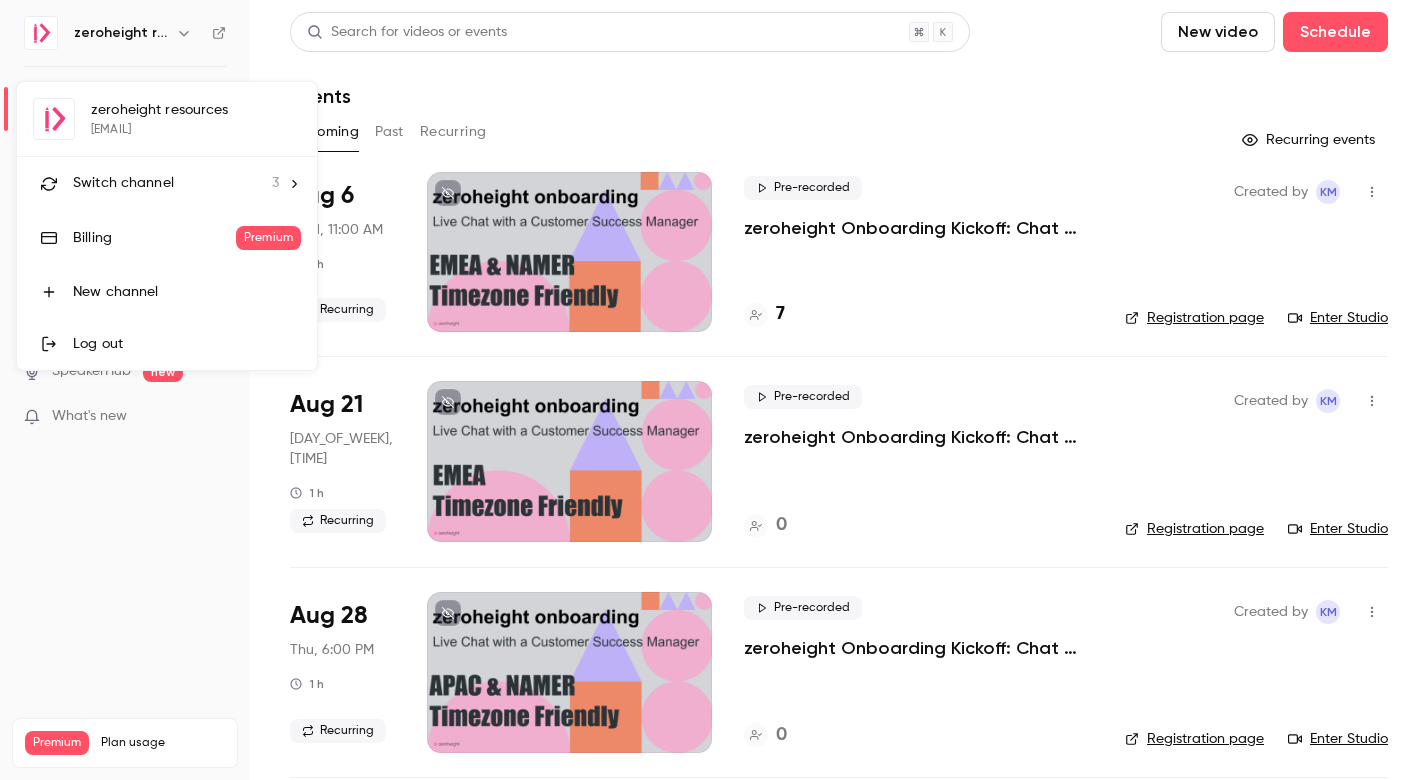 click 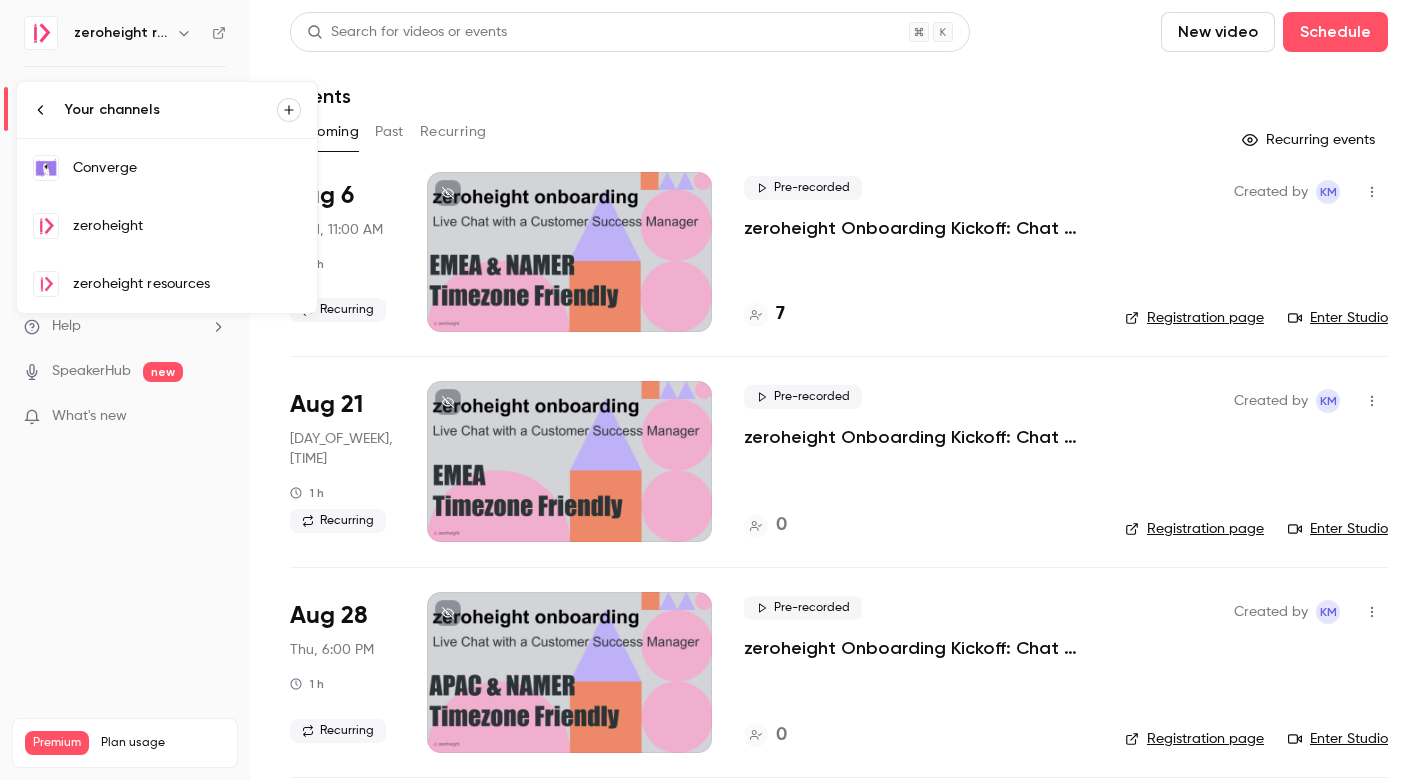 click on "zeroheight" at bounding box center (187, 226) 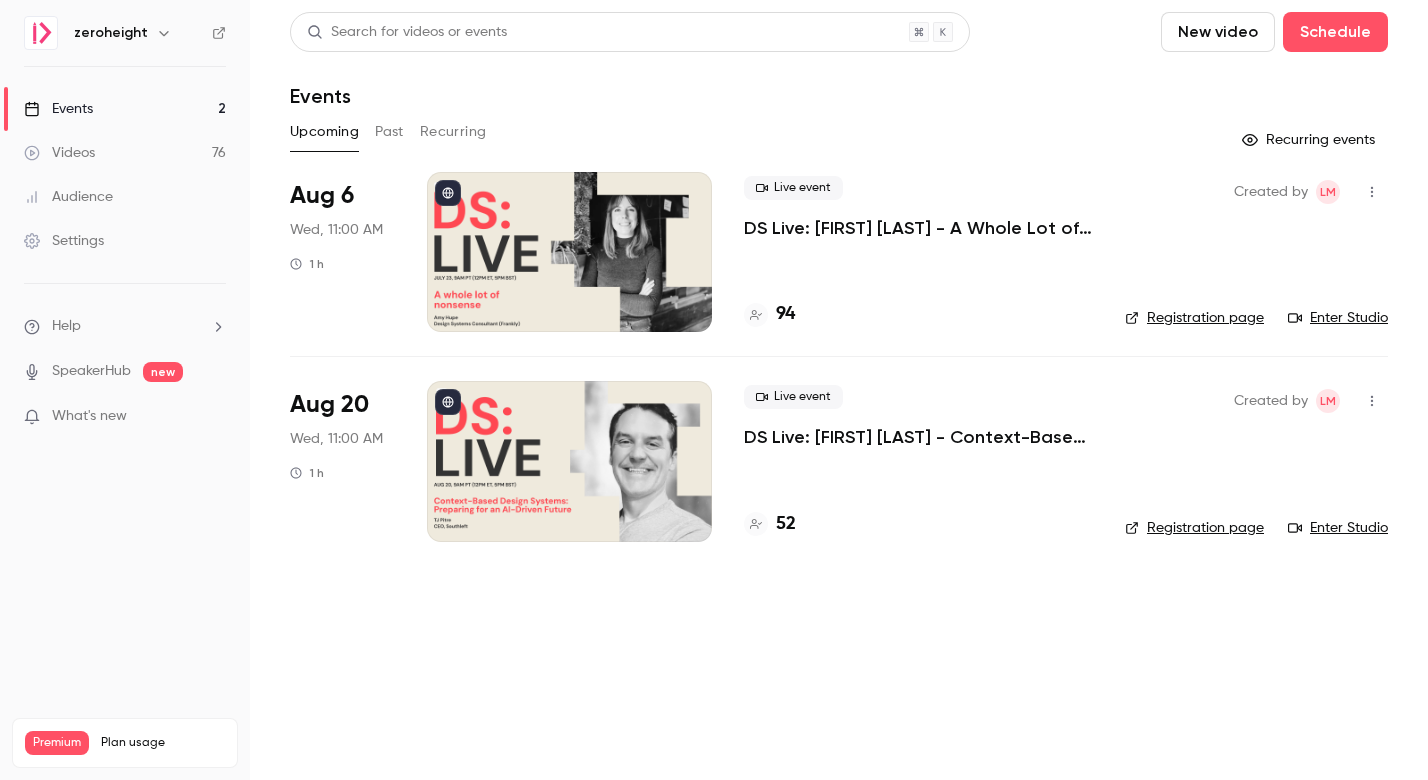 click 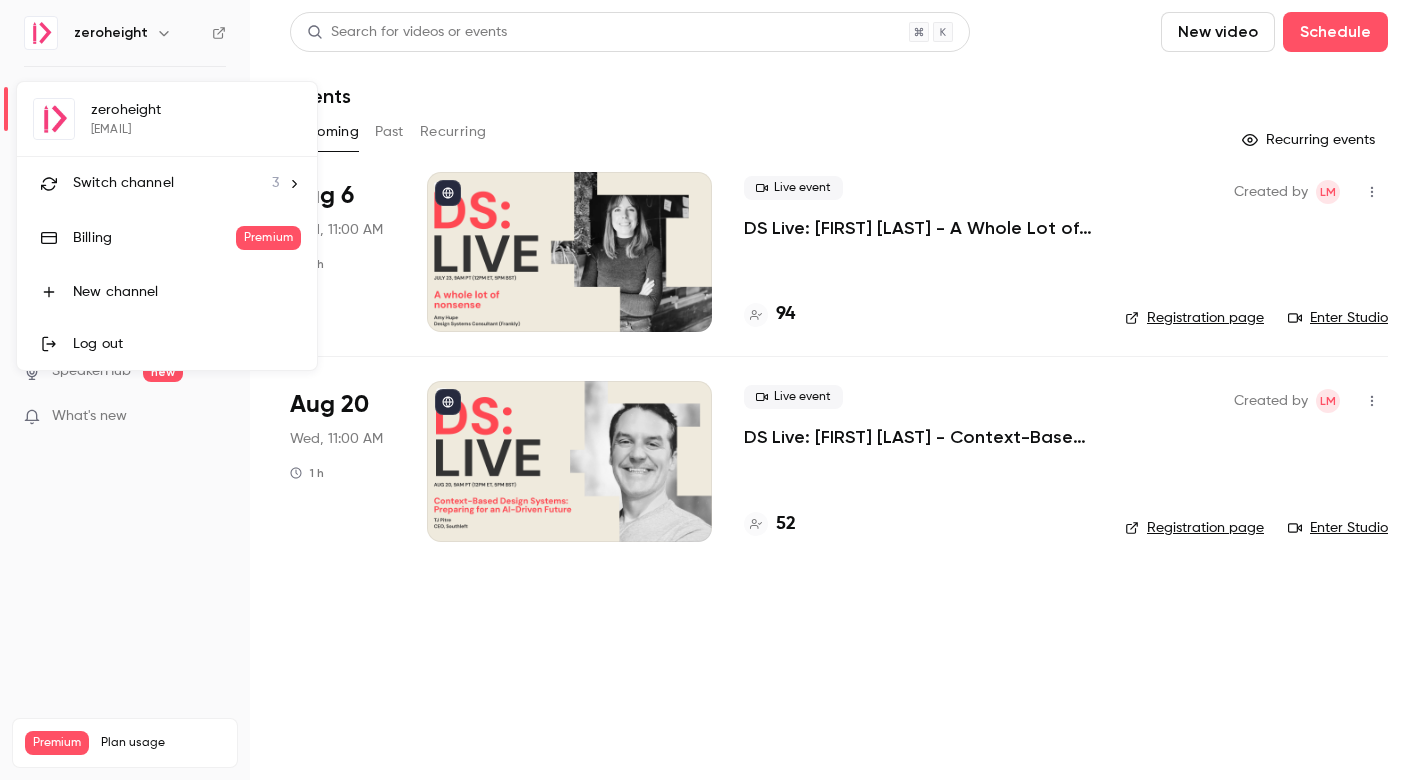 click on "3" at bounding box center [275, 183] 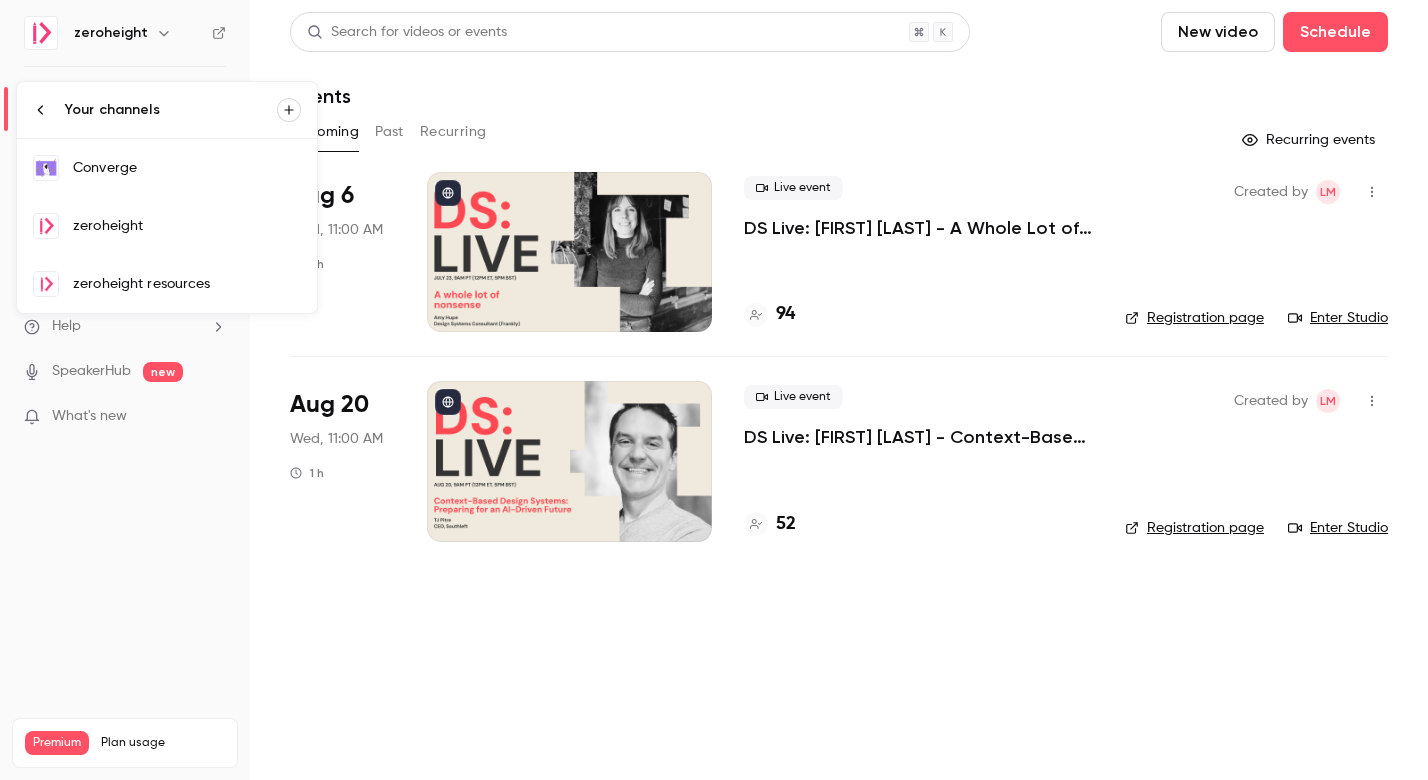 click on "zeroheight resources" at bounding box center [187, 284] 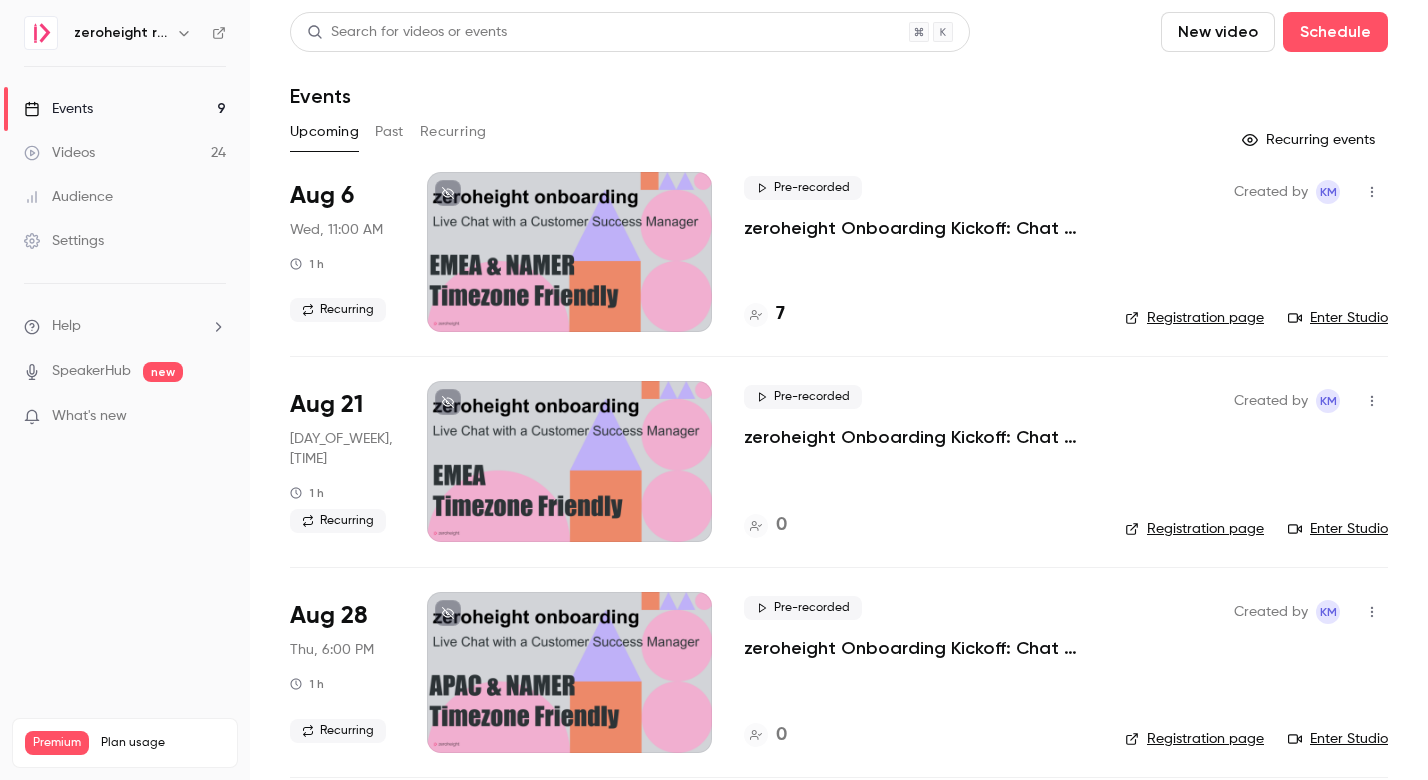 click on "Videos 24" at bounding box center (125, 153) 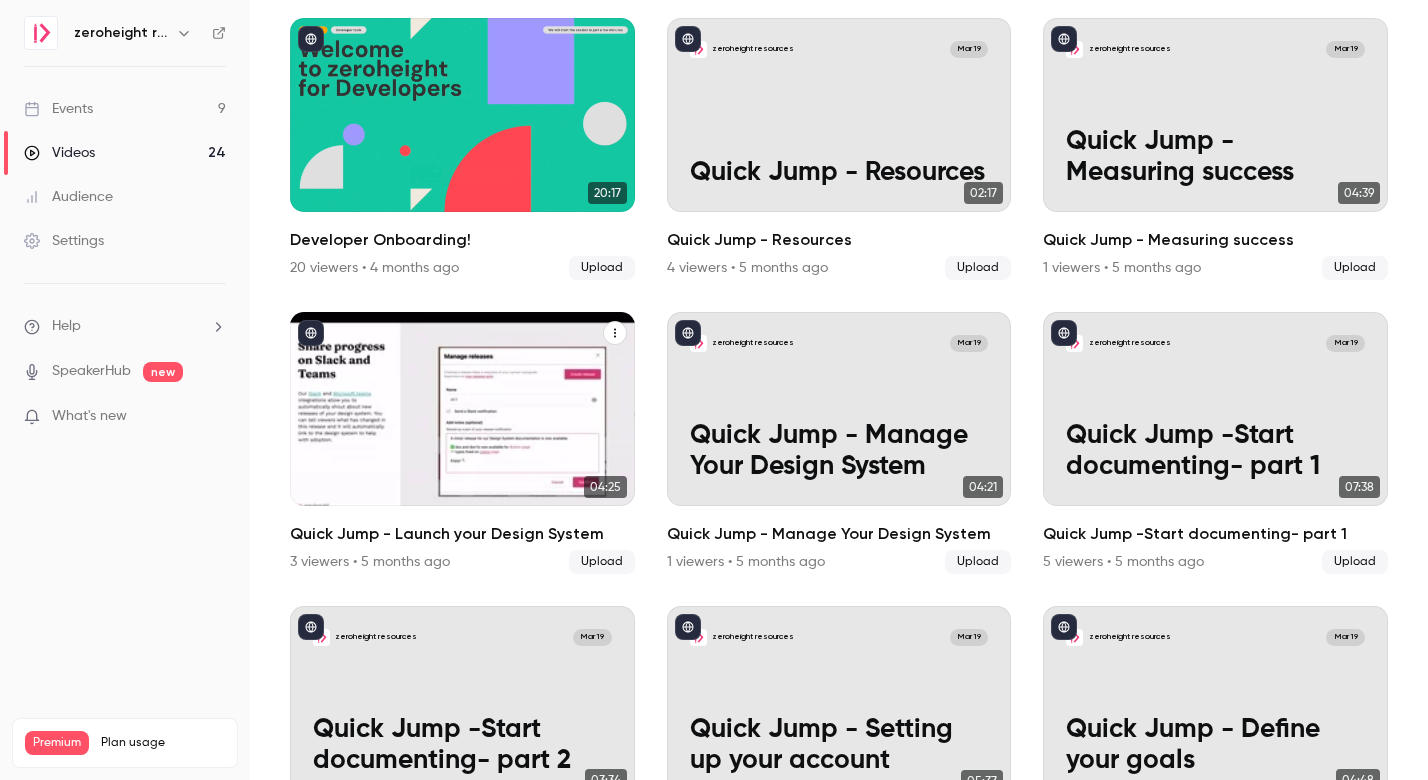 scroll, scrollTop: 463, scrollLeft: 0, axis: vertical 